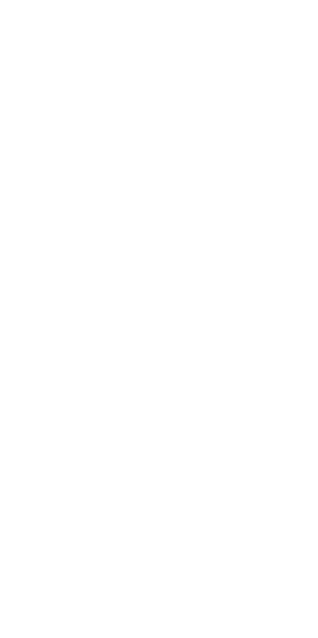 scroll, scrollTop: 0, scrollLeft: 0, axis: both 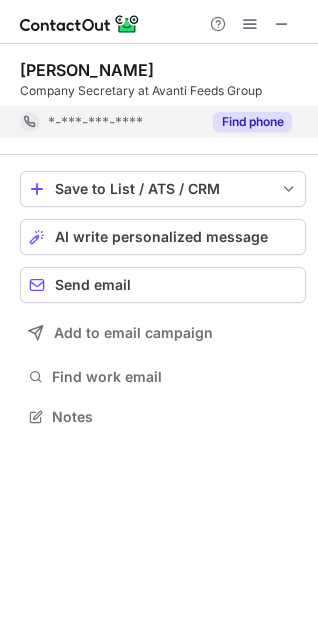 click on "Find phone" at bounding box center [252, 122] 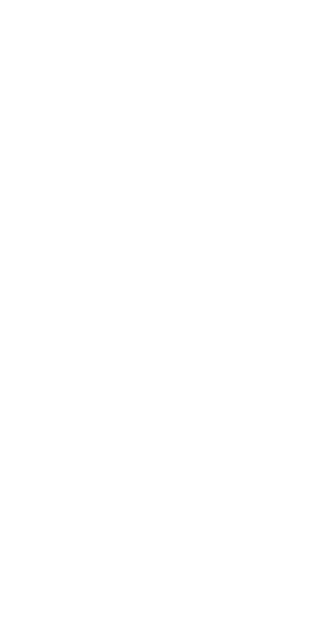 scroll, scrollTop: 0, scrollLeft: 0, axis: both 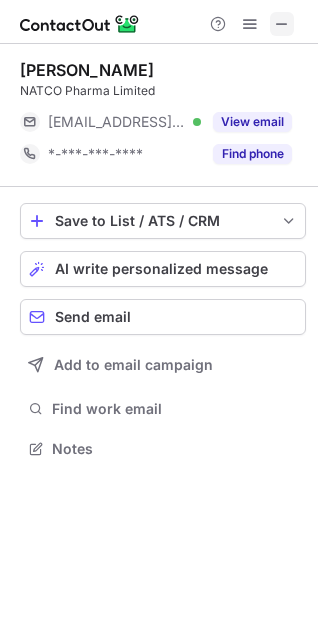 click at bounding box center [282, 24] 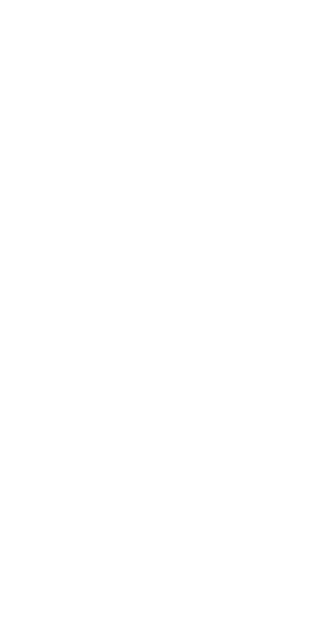 scroll, scrollTop: 0, scrollLeft: 0, axis: both 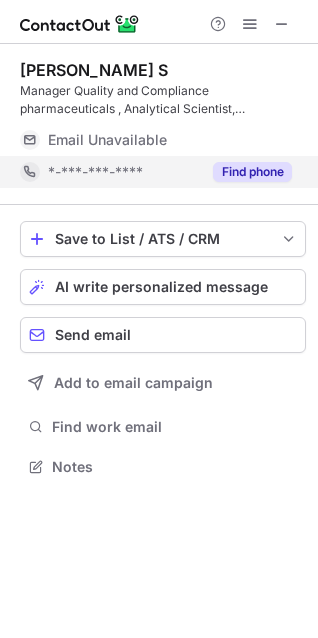 click on "Find phone" at bounding box center (252, 172) 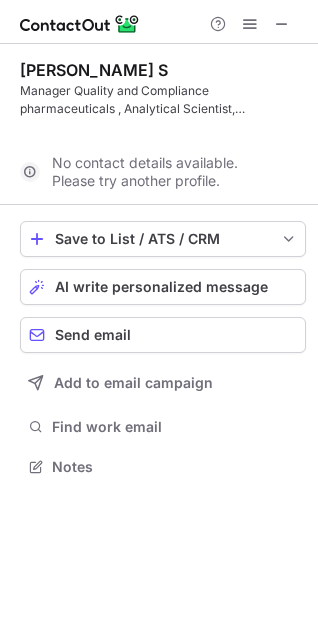scroll, scrollTop: 421, scrollLeft: 318, axis: both 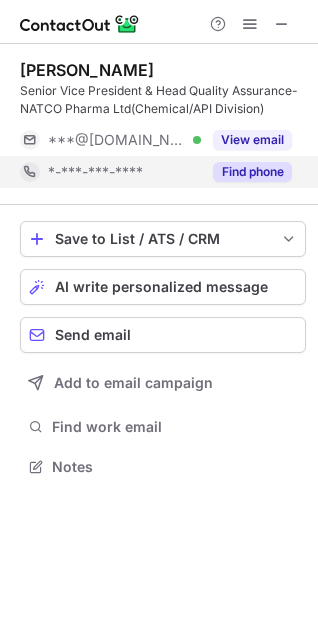 click on "Find phone" at bounding box center (252, 172) 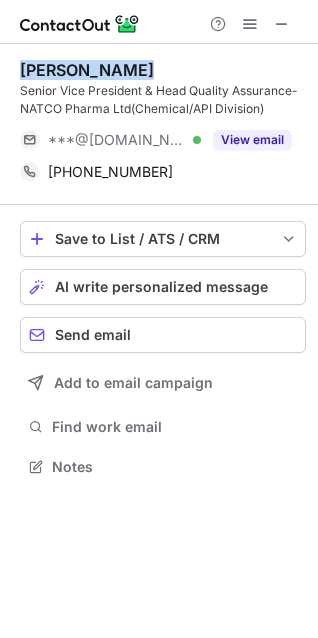 drag, startPoint x: 137, startPoint y: 72, endPoint x: 23, endPoint y: 59, distance: 114.73883 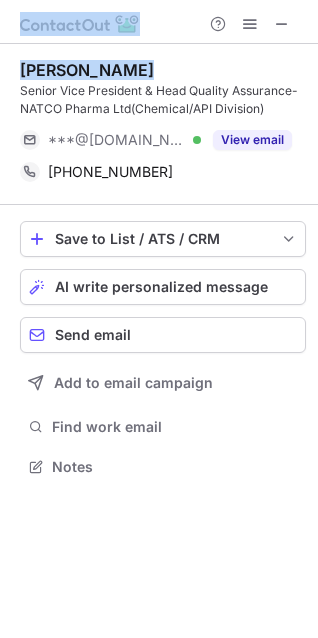 drag, startPoint x: 137, startPoint y: 71, endPoint x: -8, endPoint y: 64, distance: 145.16887 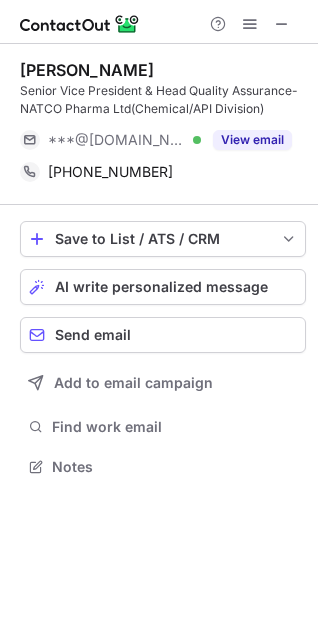 drag, startPoint x: 139, startPoint y: 72, endPoint x: 8, endPoint y: 74, distance: 131.01526 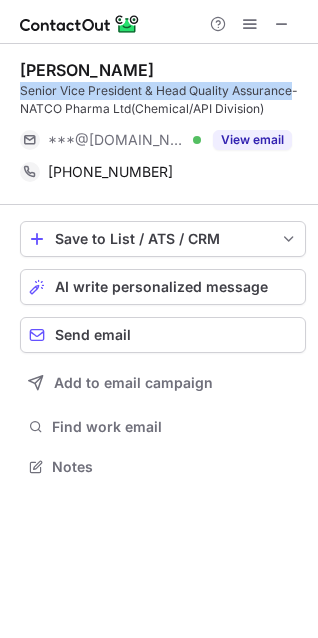 drag, startPoint x: 291, startPoint y: 92, endPoint x: 15, endPoint y: 98, distance: 276.06522 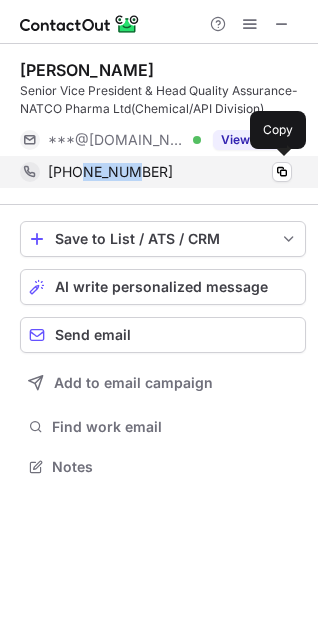 drag, startPoint x: 76, startPoint y: 174, endPoint x: 131, endPoint y: 174, distance: 55 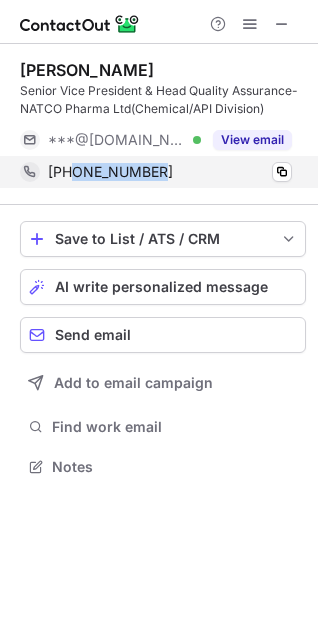 drag, startPoint x: 72, startPoint y: 171, endPoint x: 158, endPoint y: 171, distance: 86 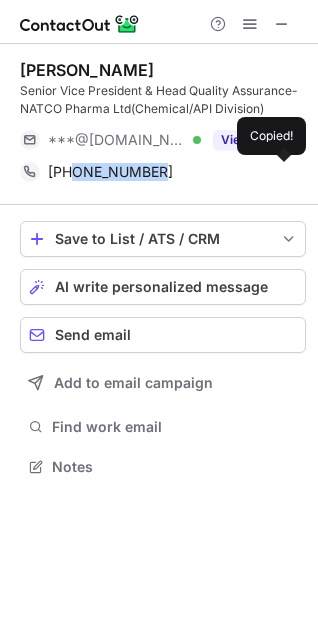 copy on "9099942822" 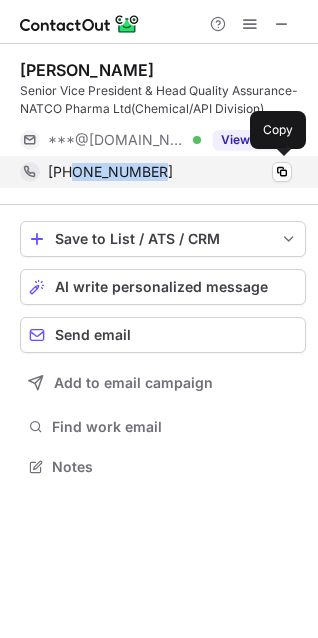 copy on "9099942822" 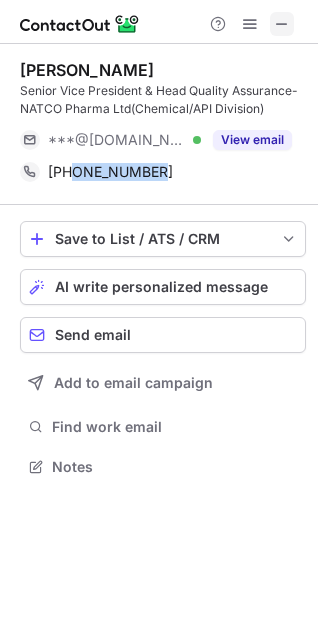 click at bounding box center (282, 24) 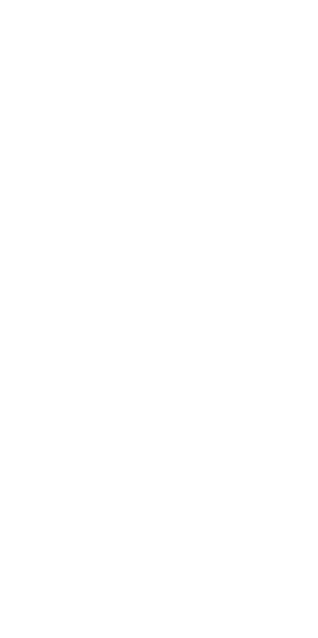 scroll, scrollTop: 0, scrollLeft: 0, axis: both 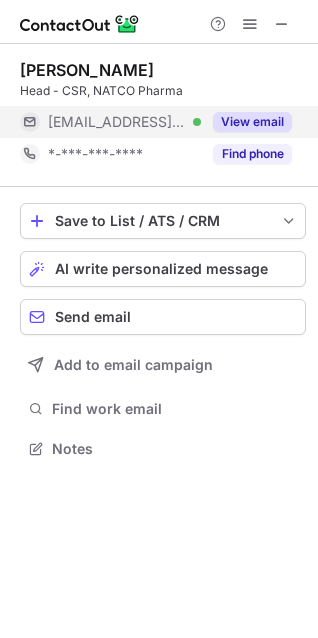 click on "View email" at bounding box center [252, 122] 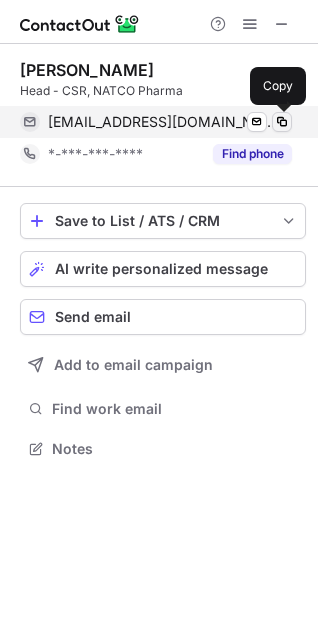 click at bounding box center [282, 122] 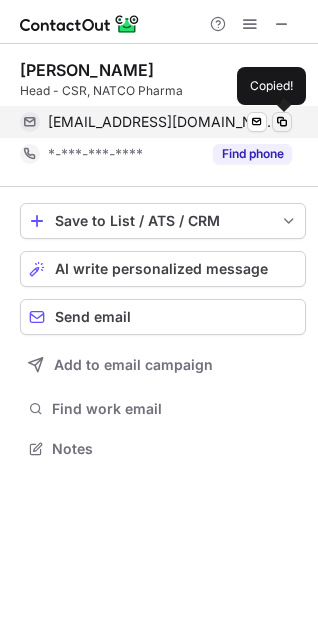 type 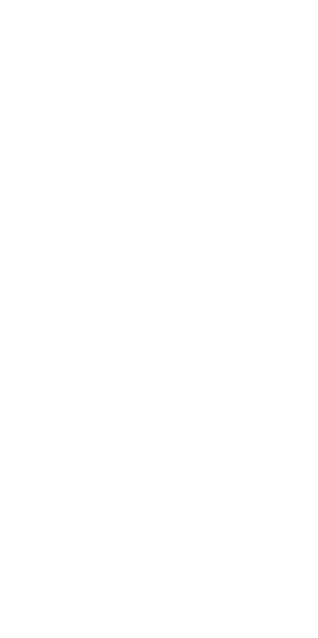 scroll, scrollTop: 0, scrollLeft: 0, axis: both 